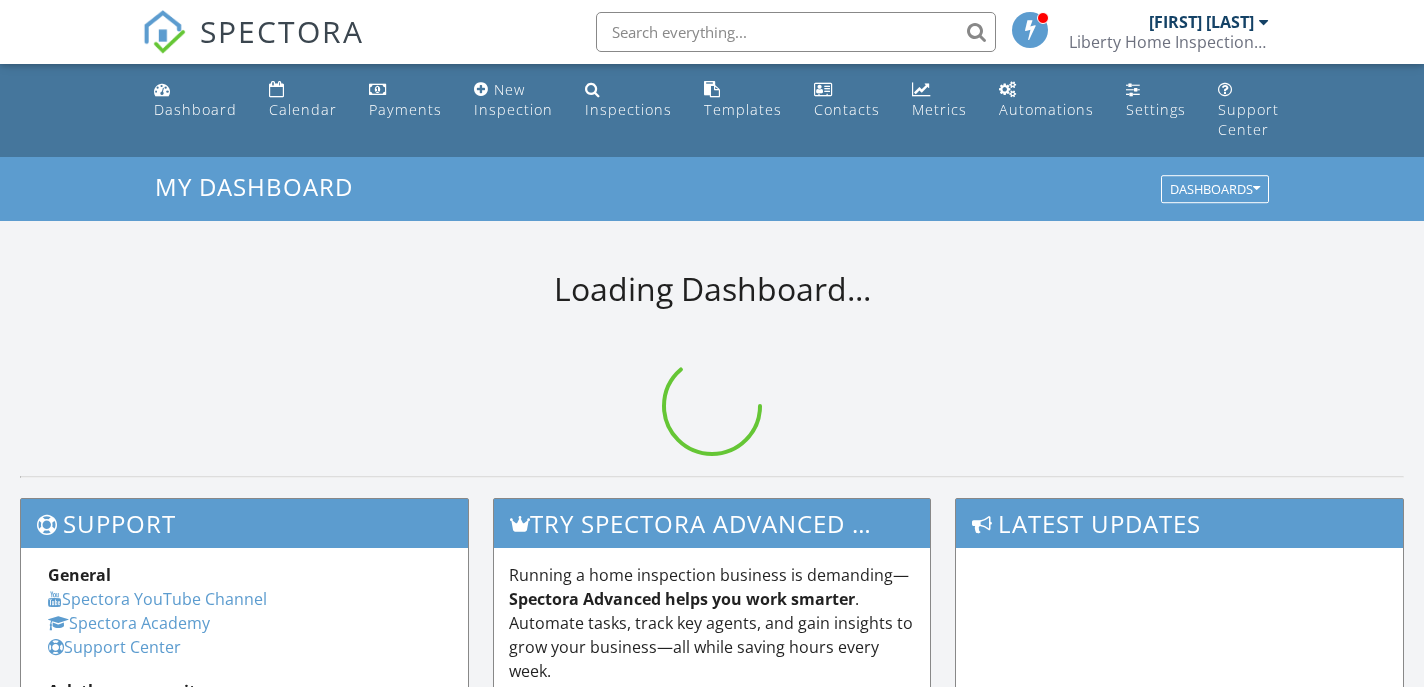 scroll, scrollTop: 0, scrollLeft: 0, axis: both 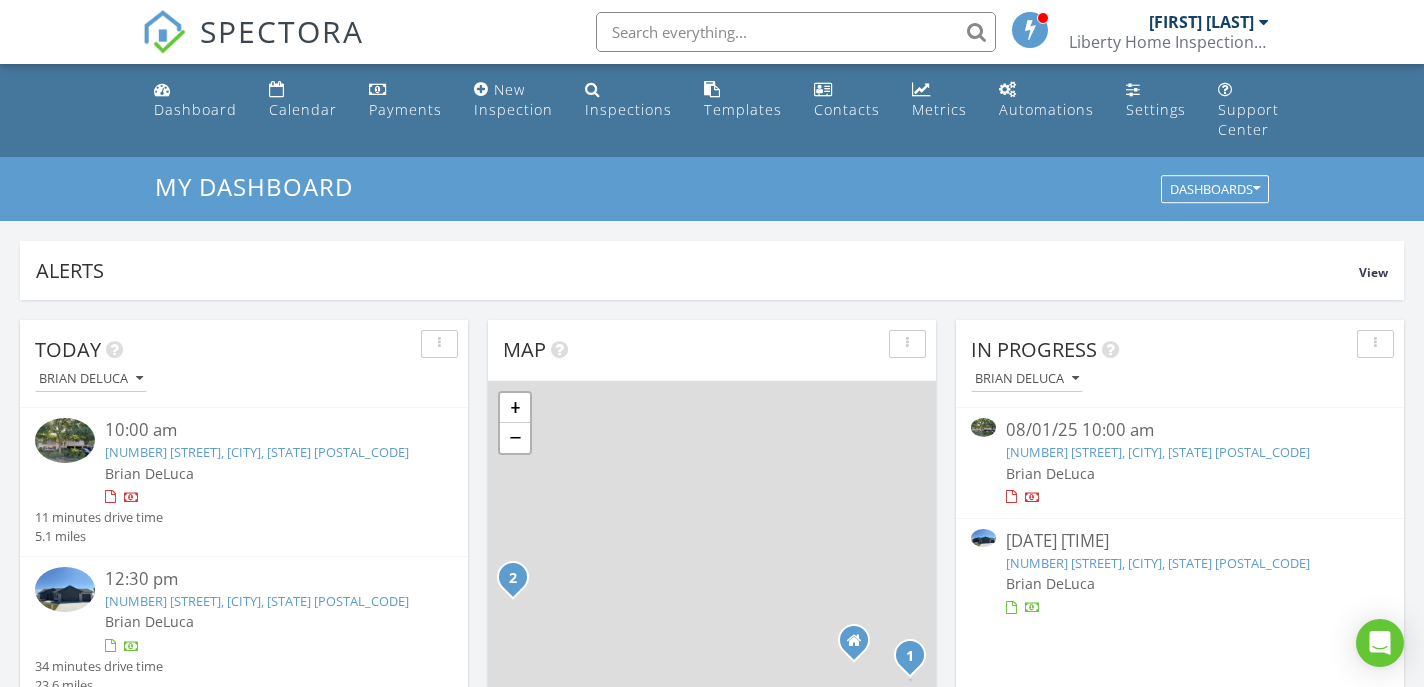 click on "[NUMBER] [STREET], [CITY], [STATE] [POSTAL_CODE]" at bounding box center [1158, 452] 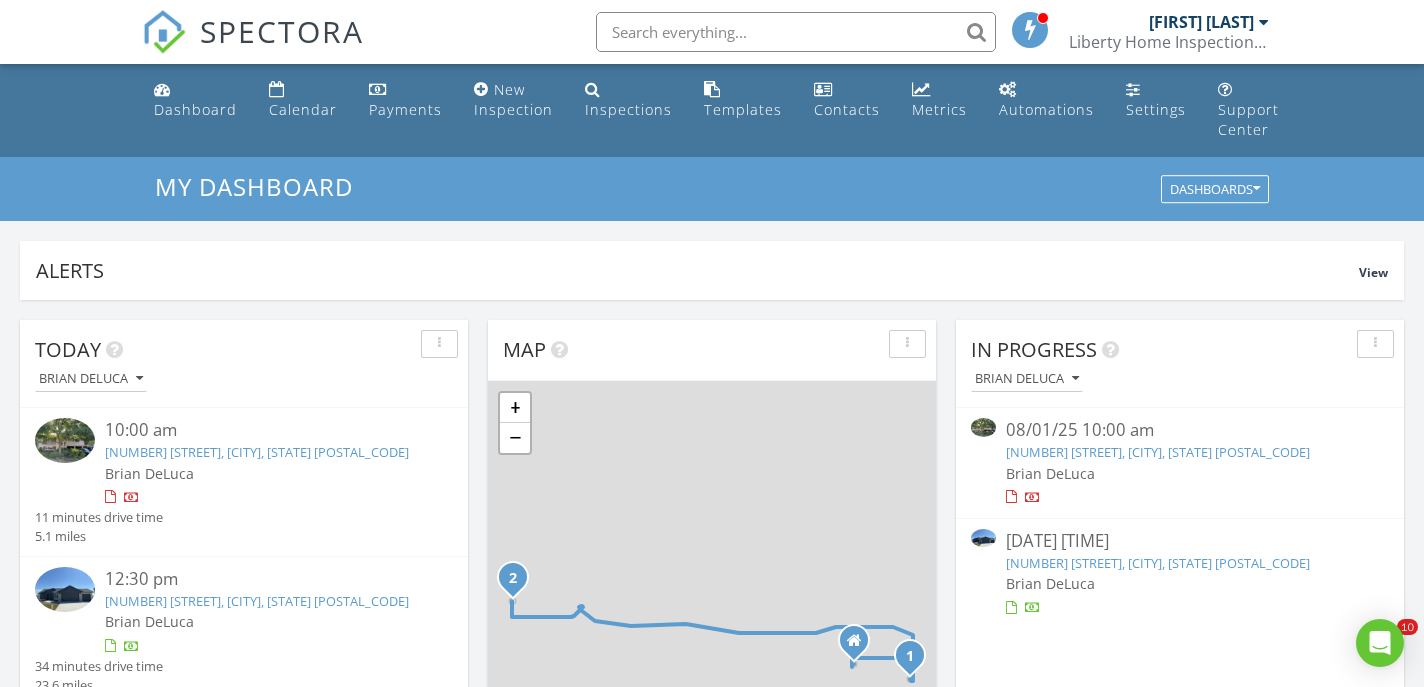 scroll, scrollTop: 10, scrollLeft: 10, axis: both 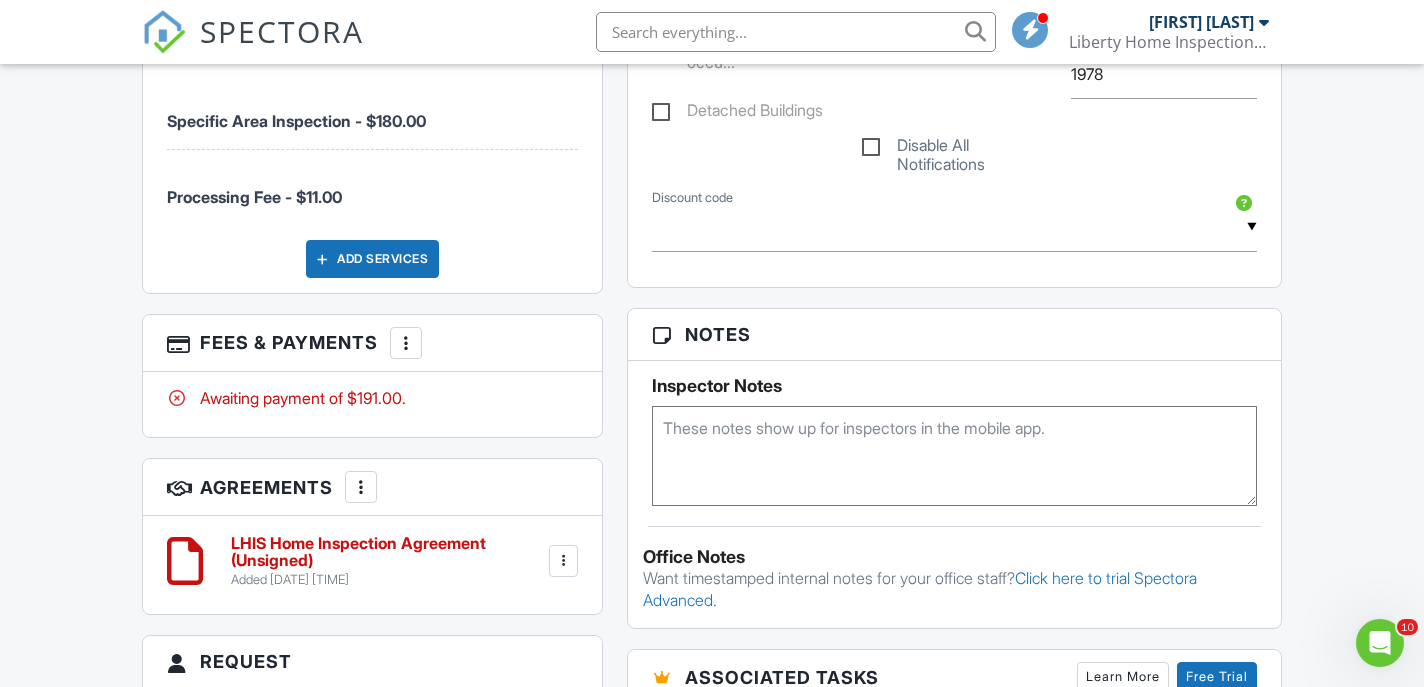 click at bounding box center [406, 343] 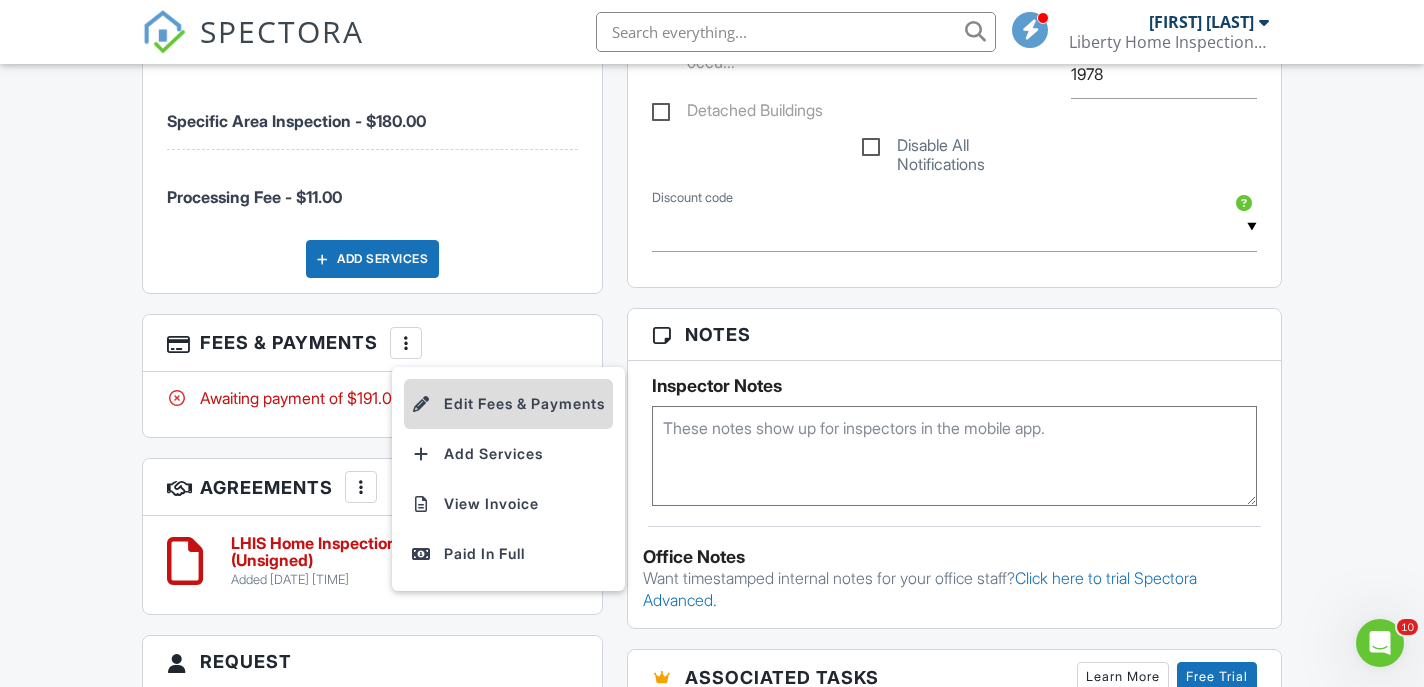 click on "Edit Fees & Payments" at bounding box center [508, 404] 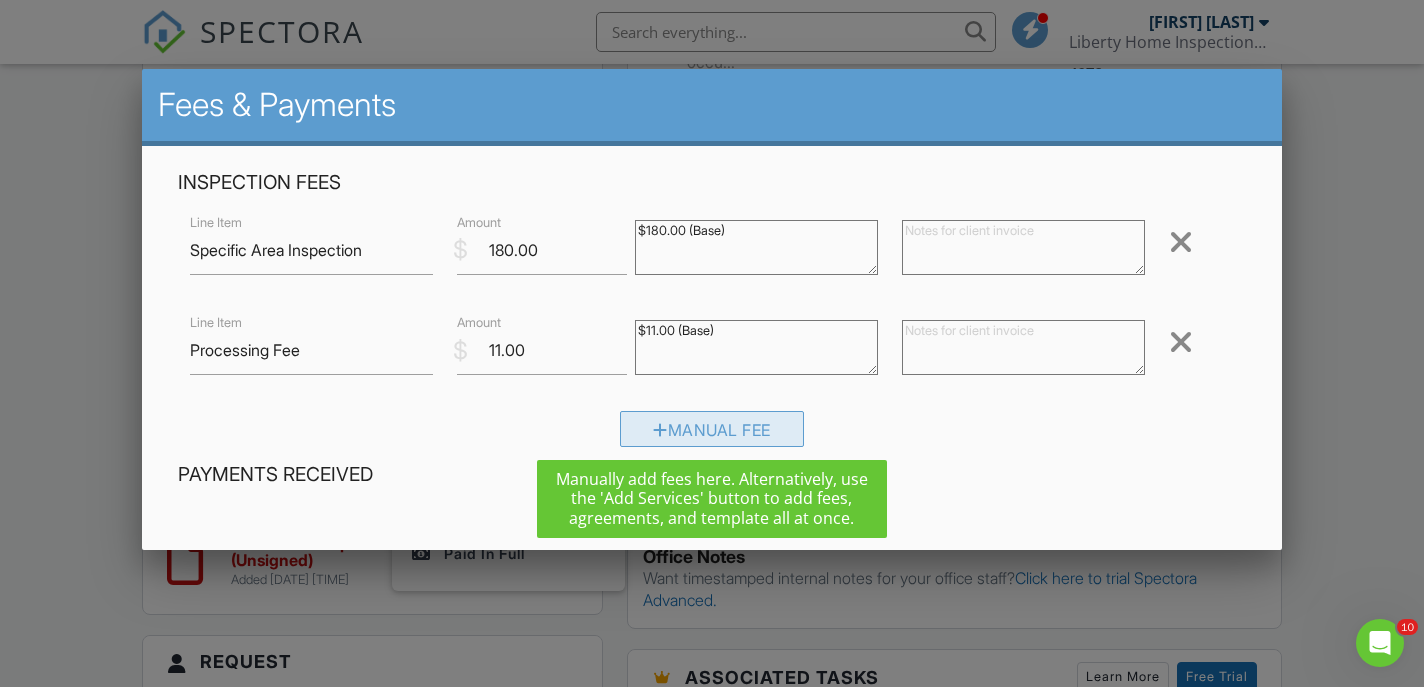click on "Manual Fee" at bounding box center (712, 429) 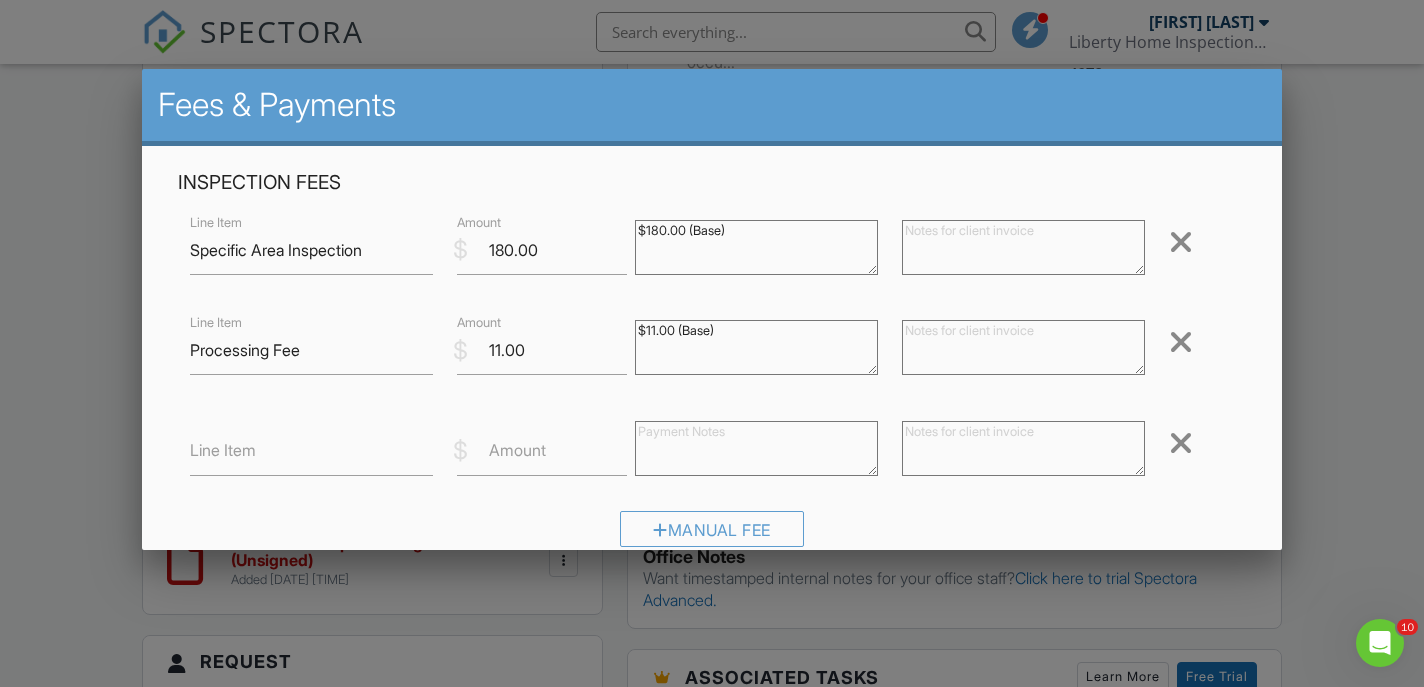 click on "Line Item
$
Amount
Remove" at bounding box center (711, 451) 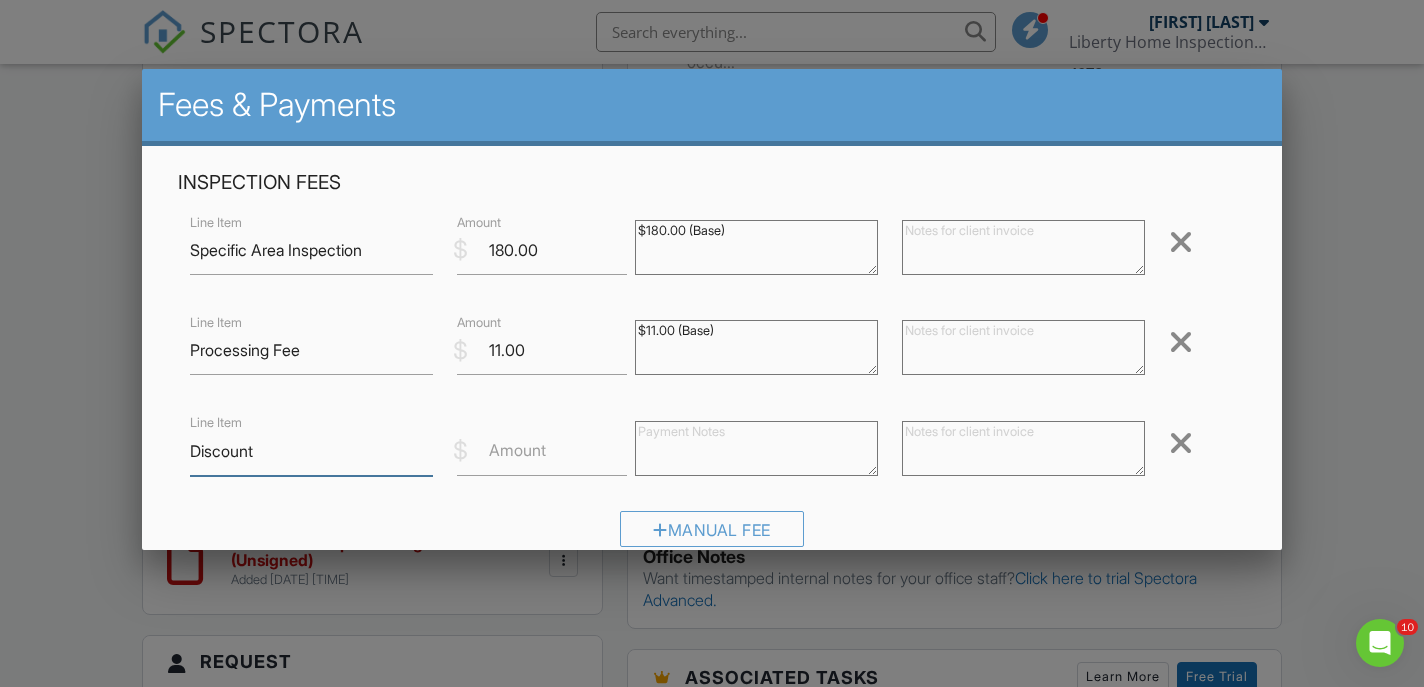 type on "Discount" 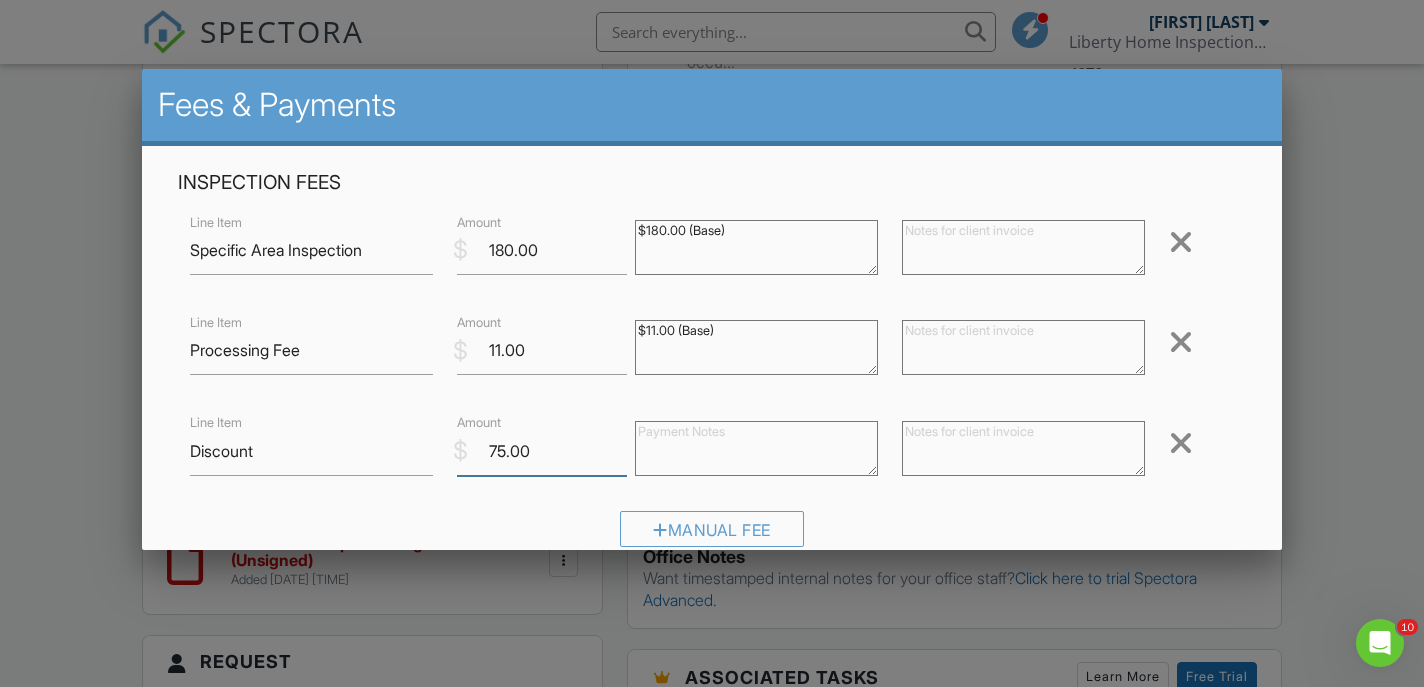 type on "75.00" 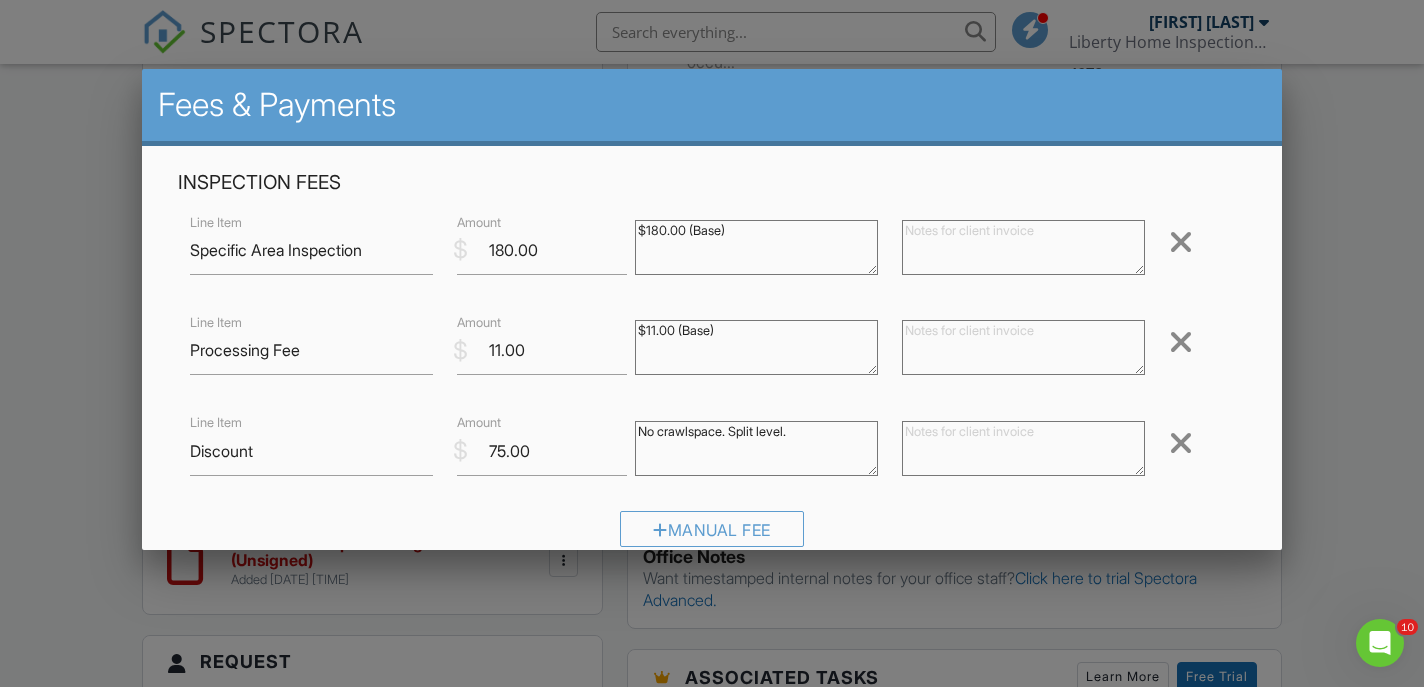 click on "No crawlspace. Split level." at bounding box center (756, 448) 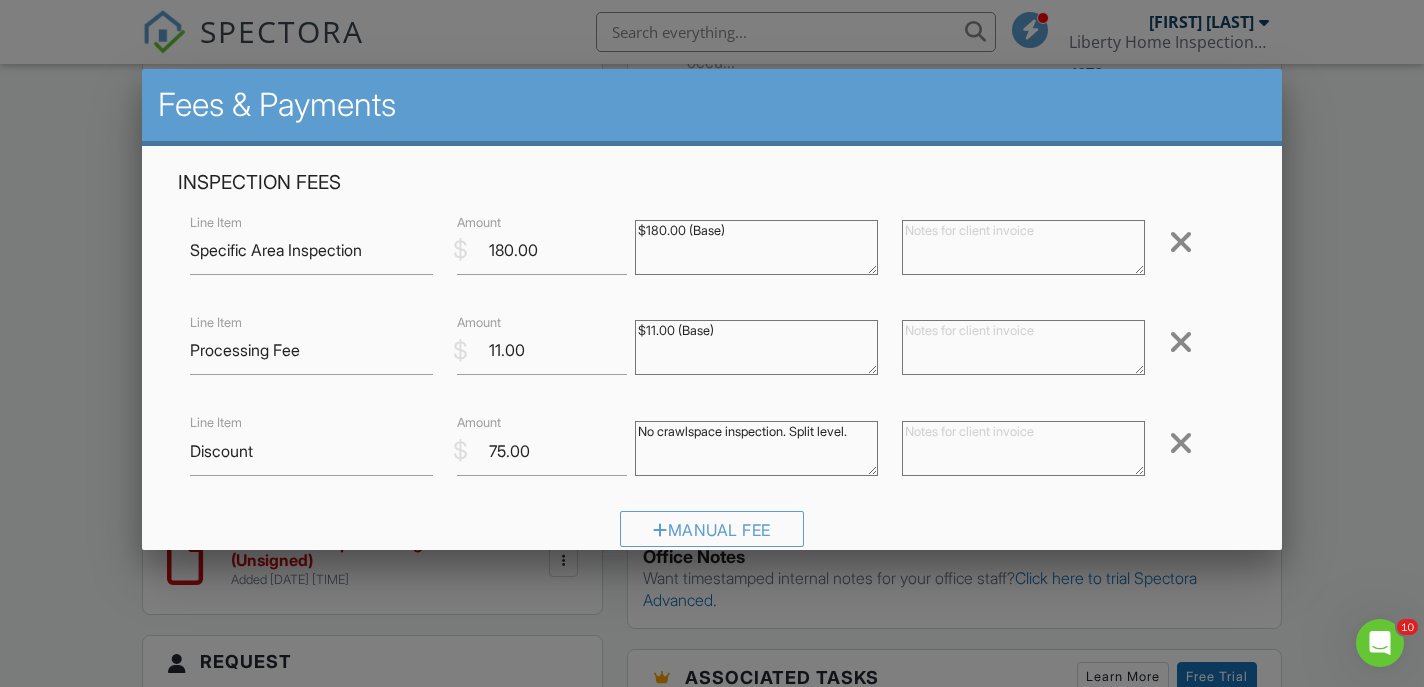 drag, startPoint x: 863, startPoint y: 430, endPoint x: 648, endPoint y: 425, distance: 215.05814 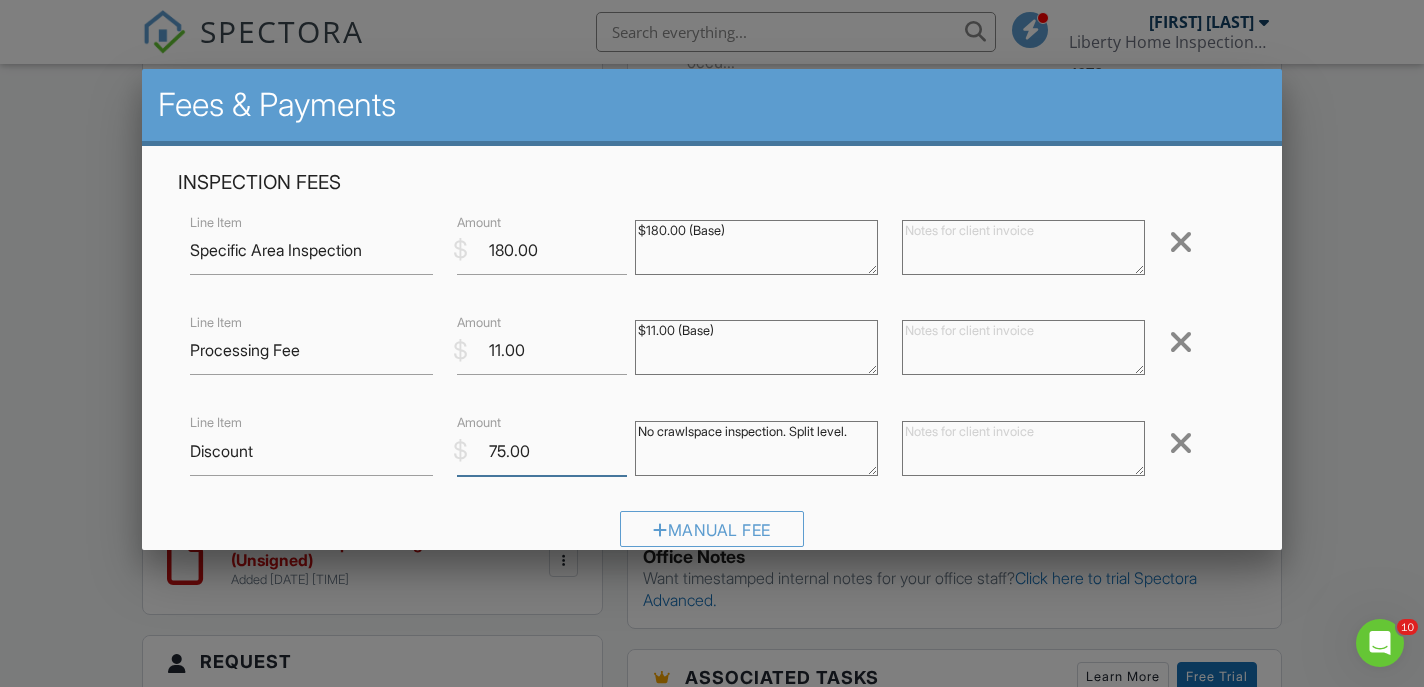 click on "75.00" at bounding box center [542, 451] 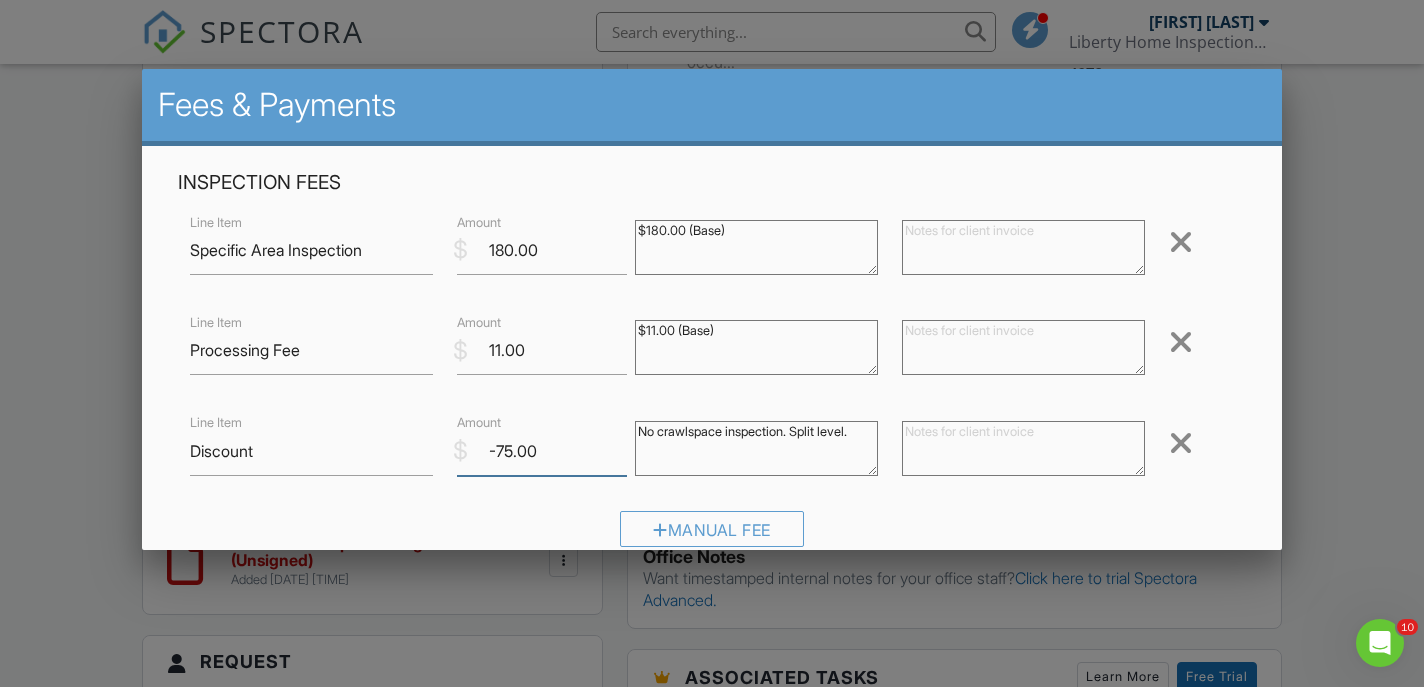 type on "-75.00" 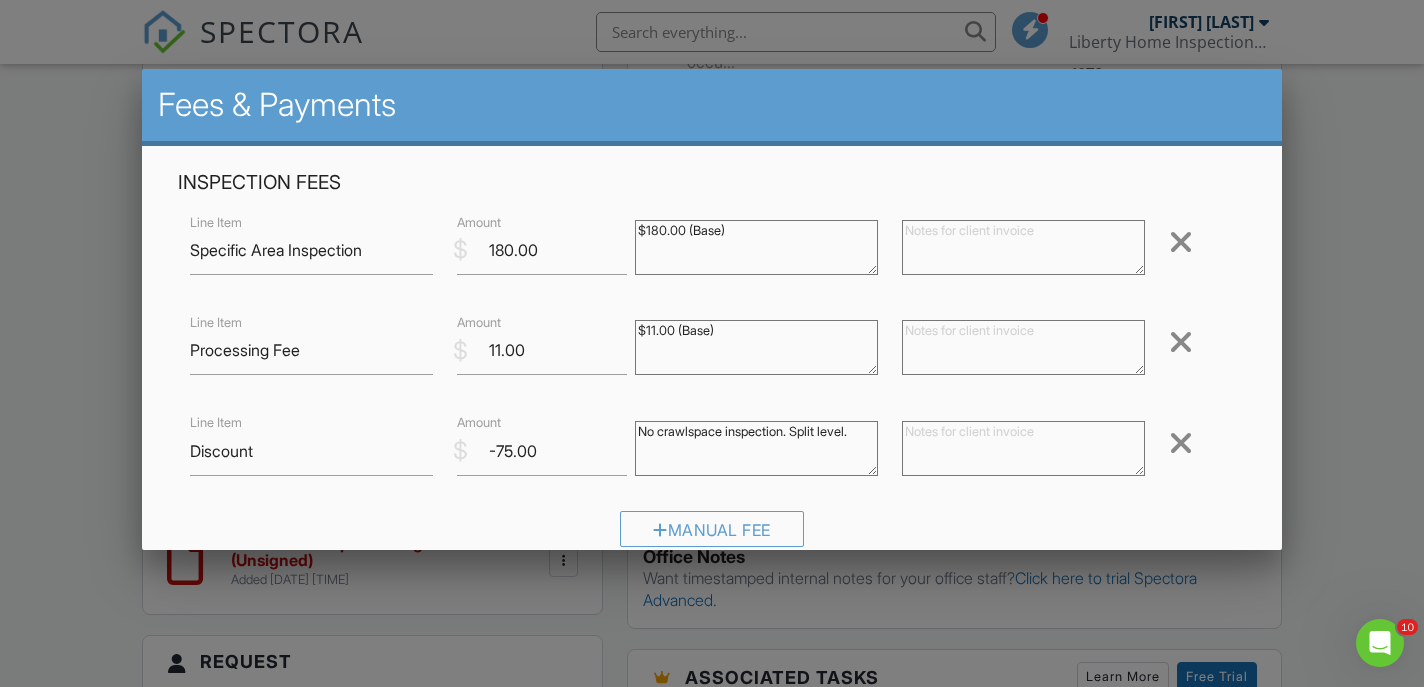 click on "No crawlspace inspection. Split level." at bounding box center (756, 448) 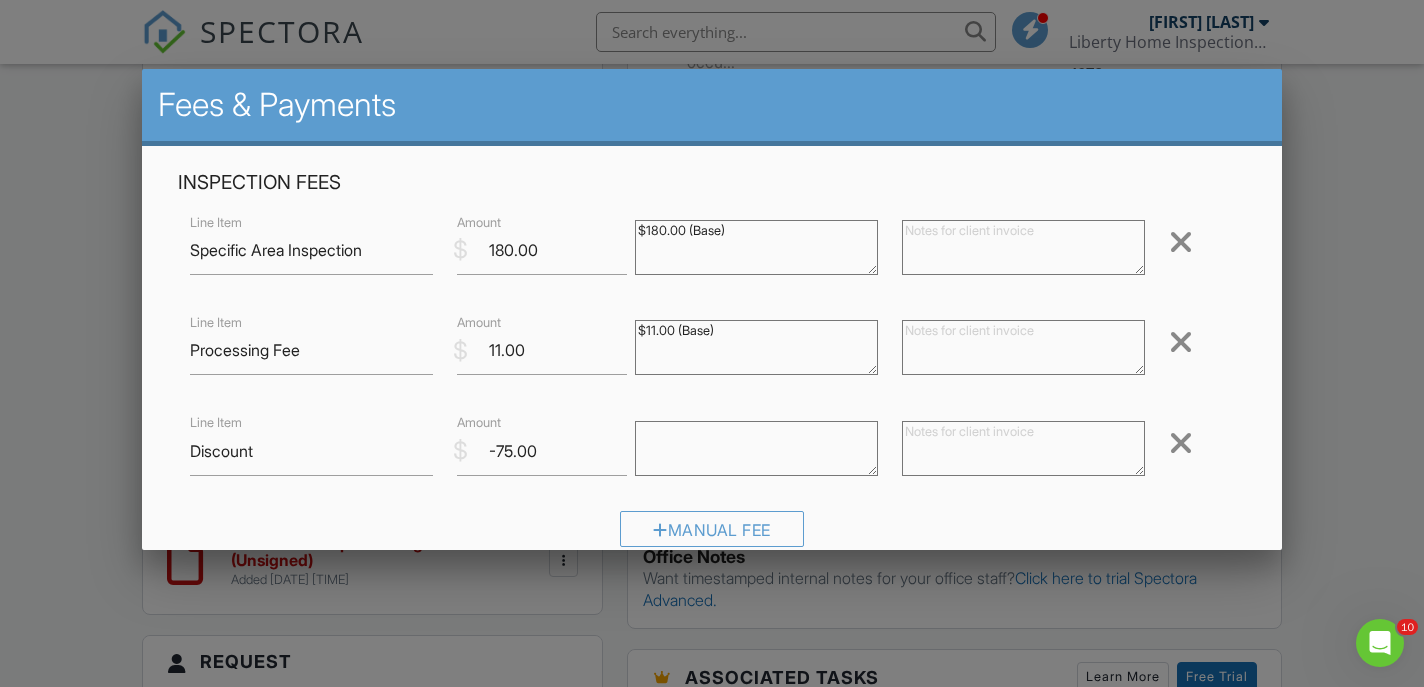 type 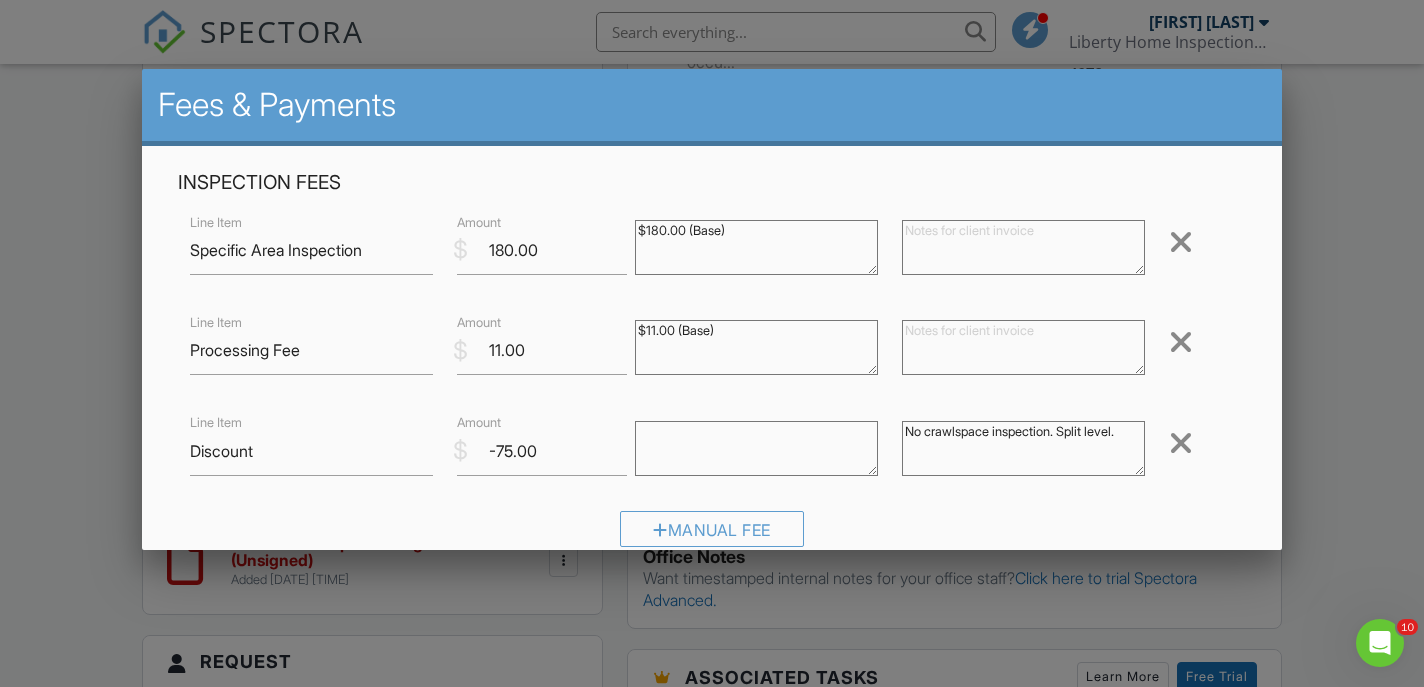 type on "No crawlspace inspection. Split level." 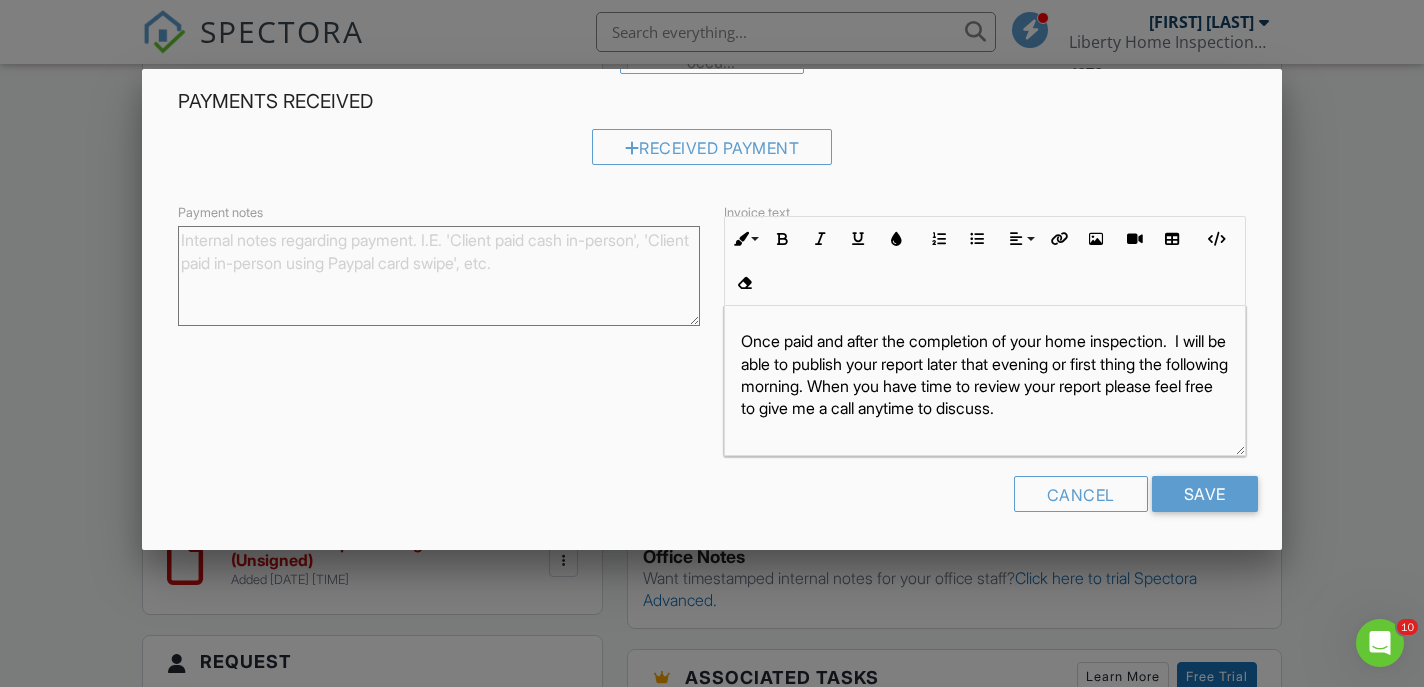 scroll, scrollTop: 472, scrollLeft: 0, axis: vertical 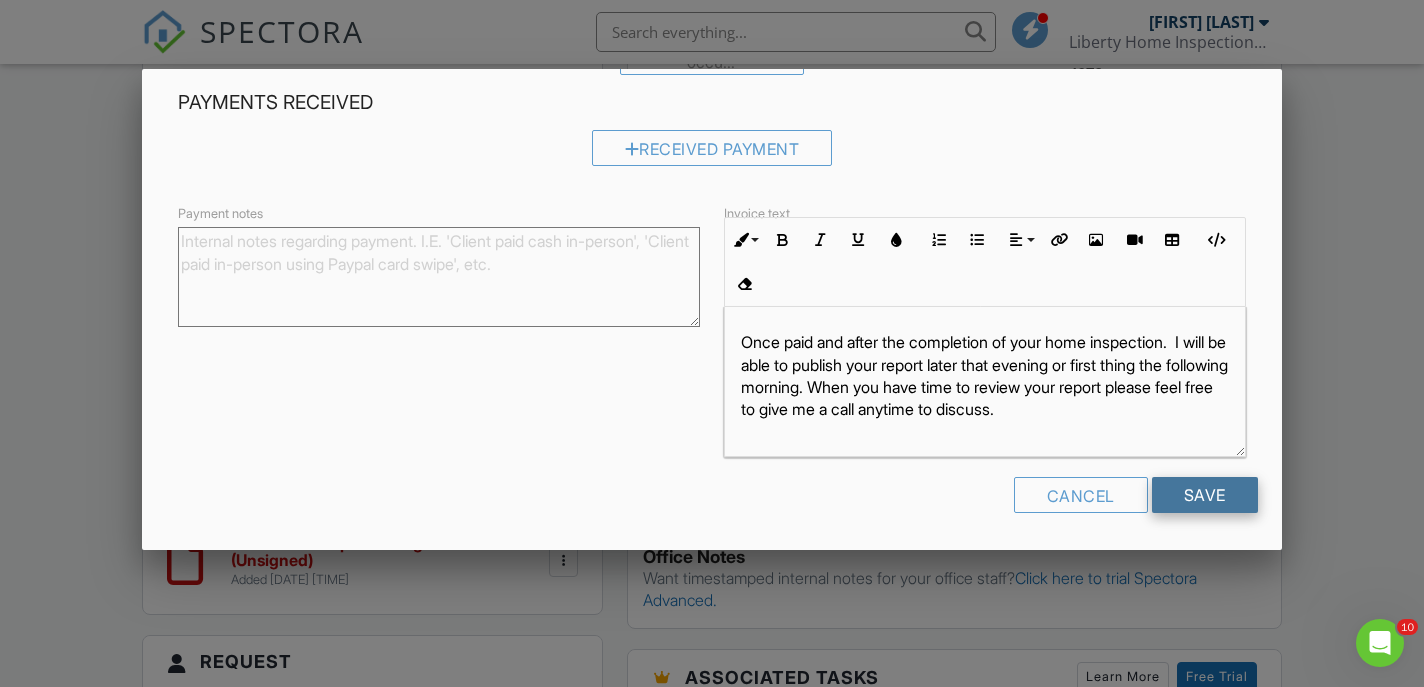 click on "Save" at bounding box center (1205, 495) 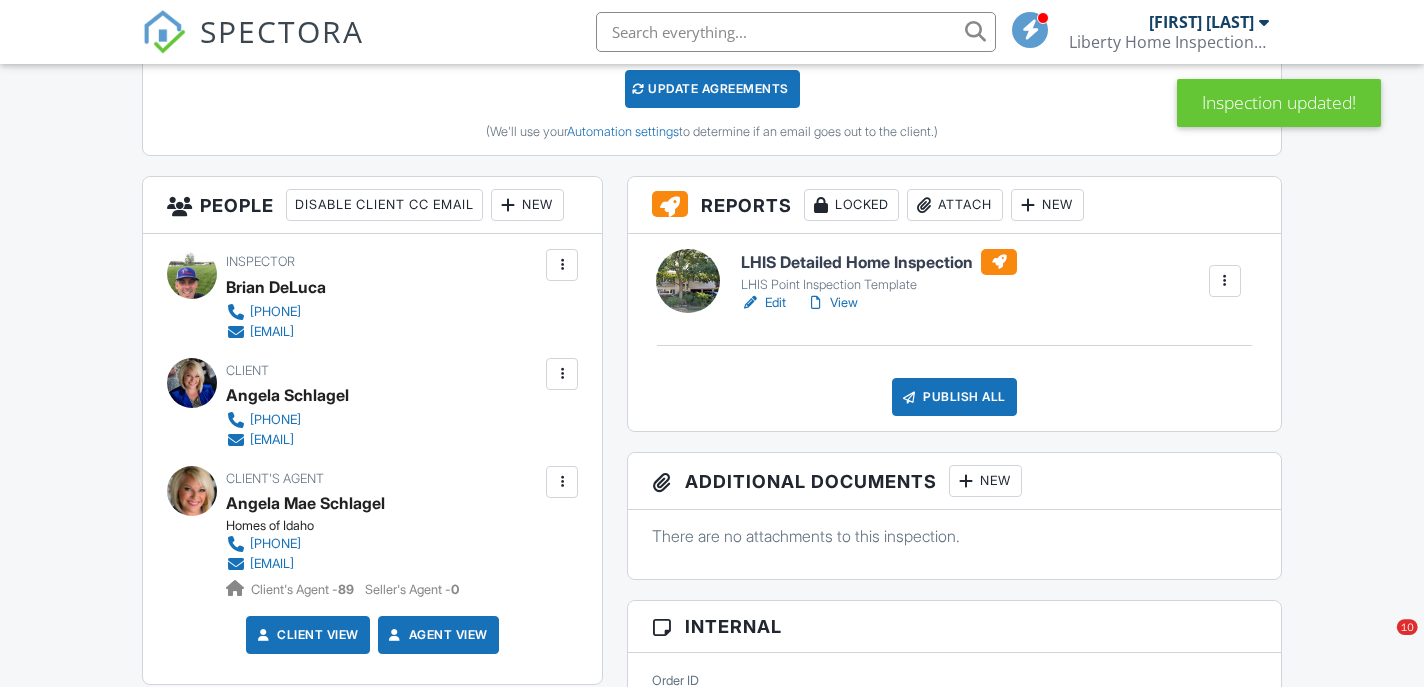 scroll, scrollTop: 1101, scrollLeft: 0, axis: vertical 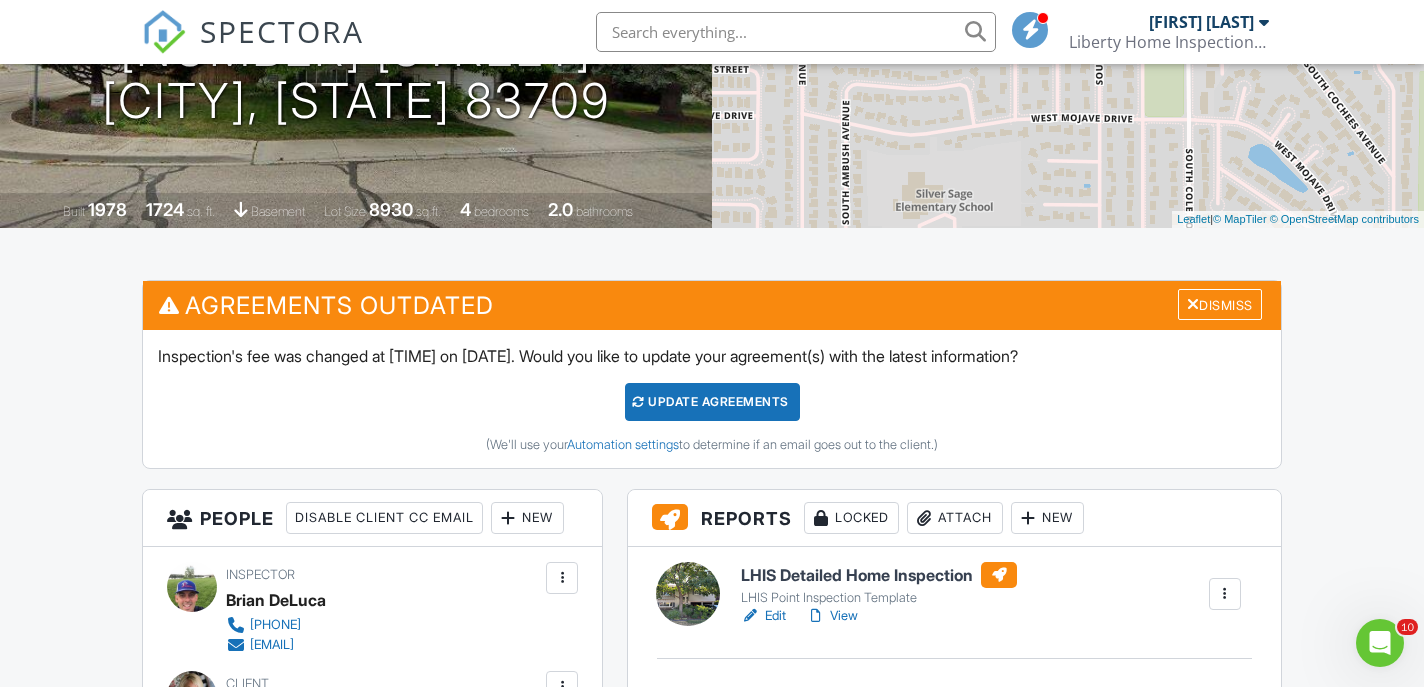 click on "Update Agreements" at bounding box center [712, 402] 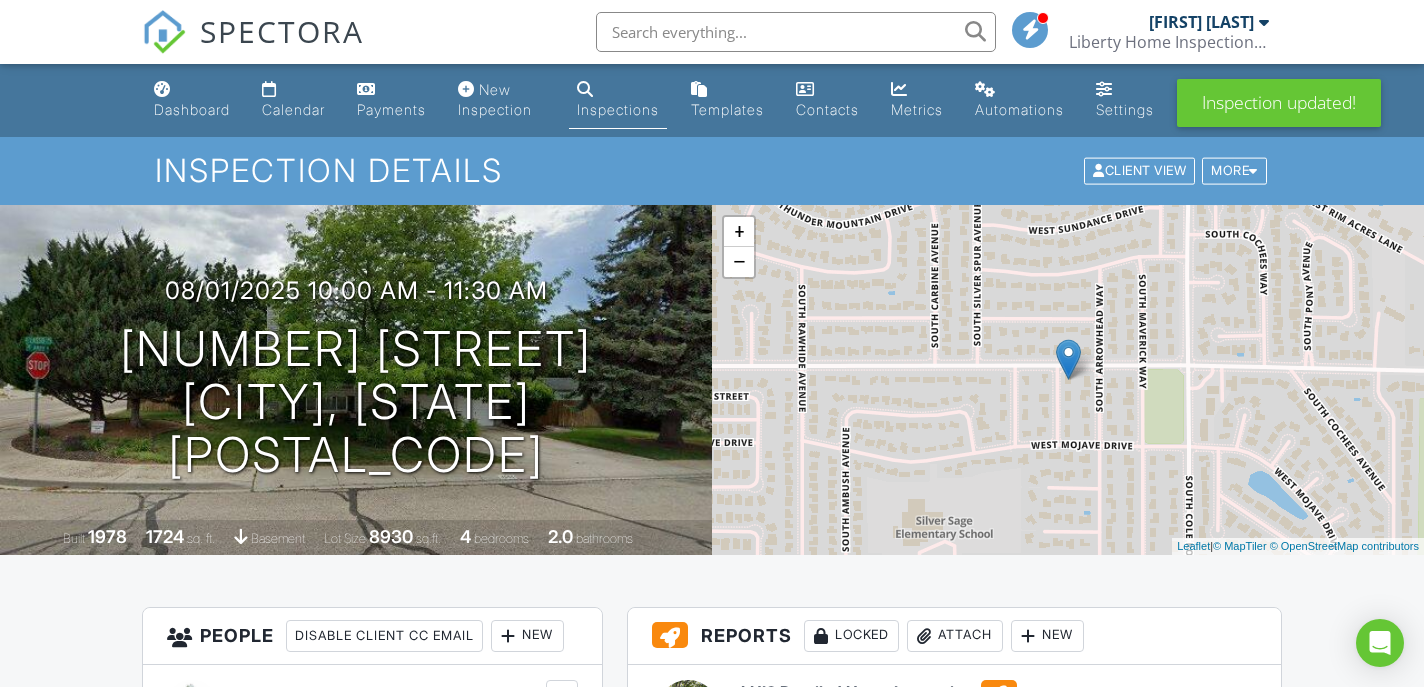 scroll, scrollTop: 396, scrollLeft: 0, axis: vertical 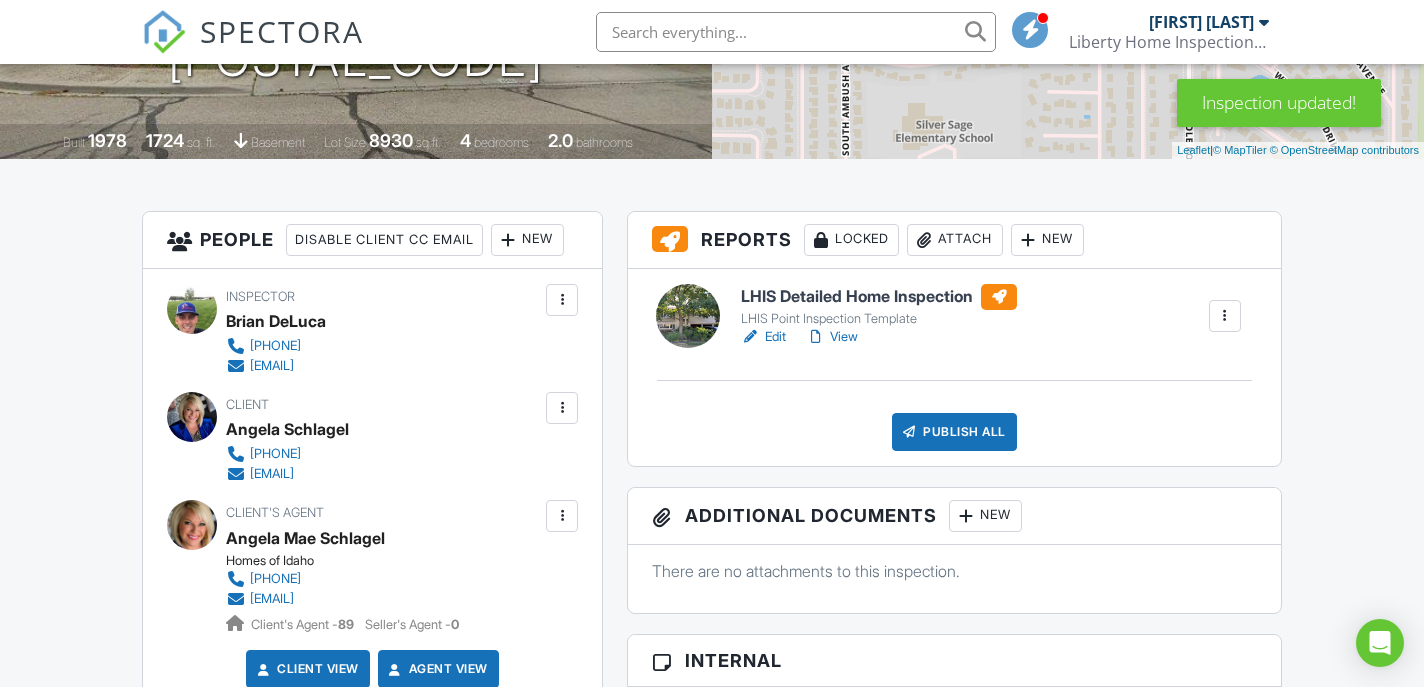 click on "View" at bounding box center (832, 337) 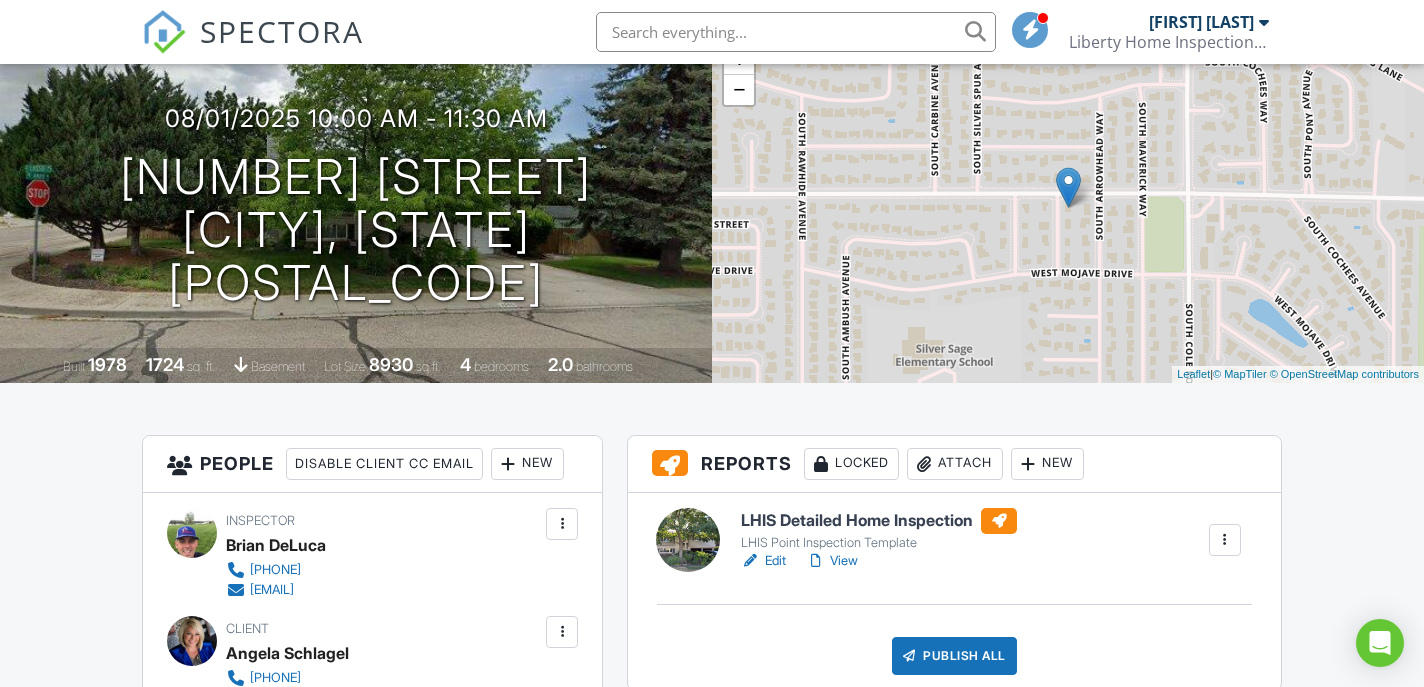 scroll, scrollTop: 386, scrollLeft: 0, axis: vertical 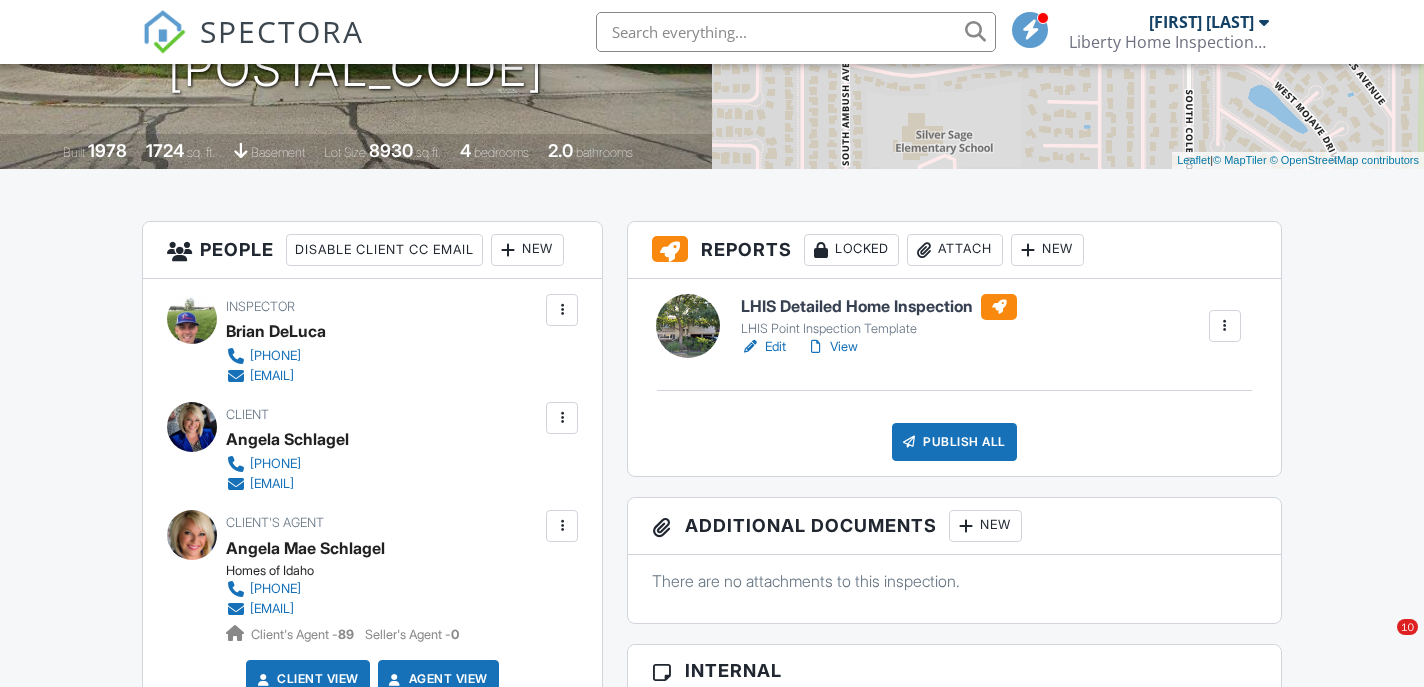 click on "LHIS Detailed Home Inspection" at bounding box center (879, 307) 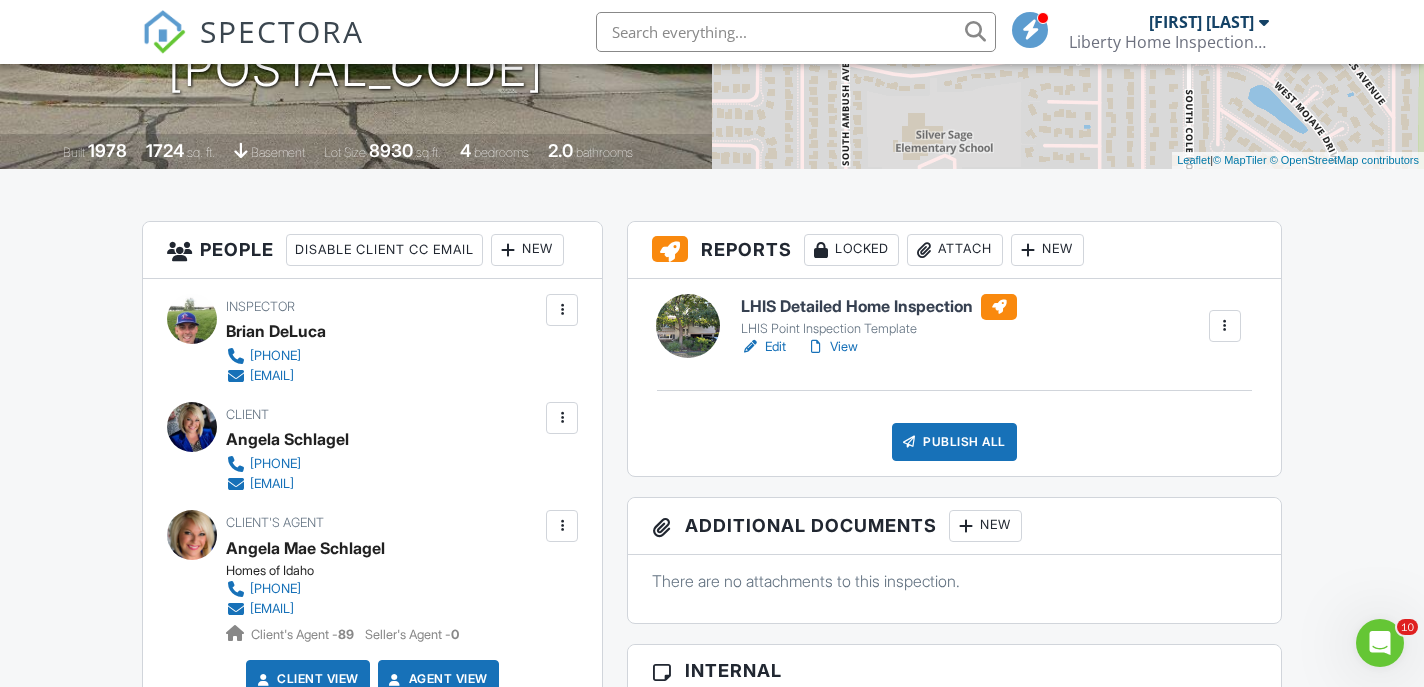 scroll, scrollTop: 0, scrollLeft: 0, axis: both 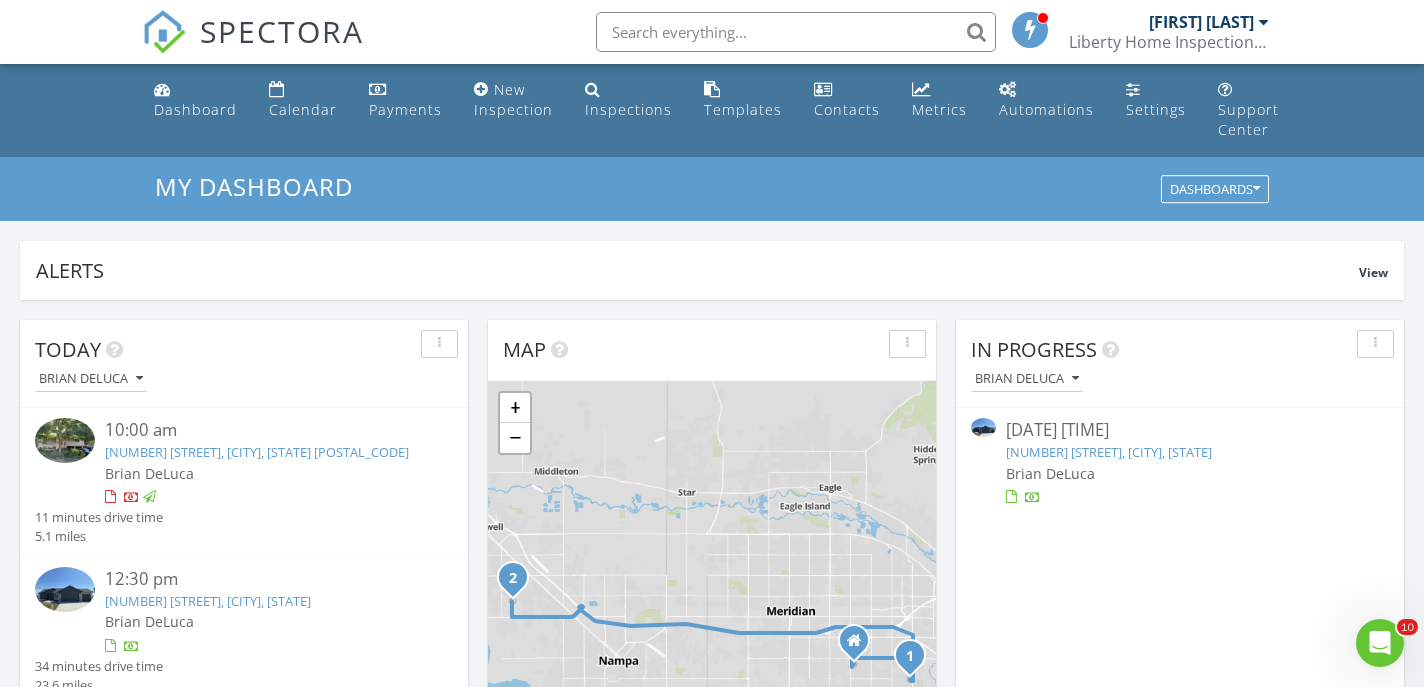 click on "[NUMBER] [STREET], [CITY], [STATE]" at bounding box center (1109, 452) 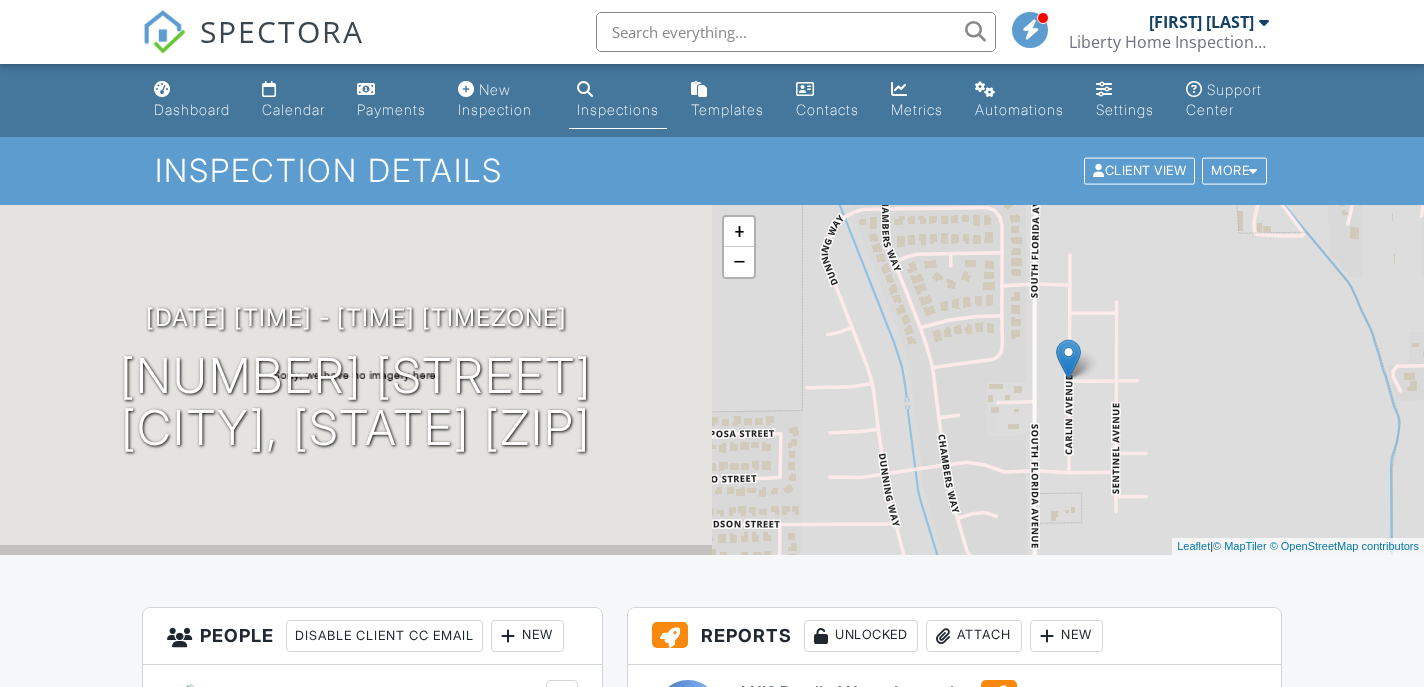 click on "View" at bounding box center [832, 733] 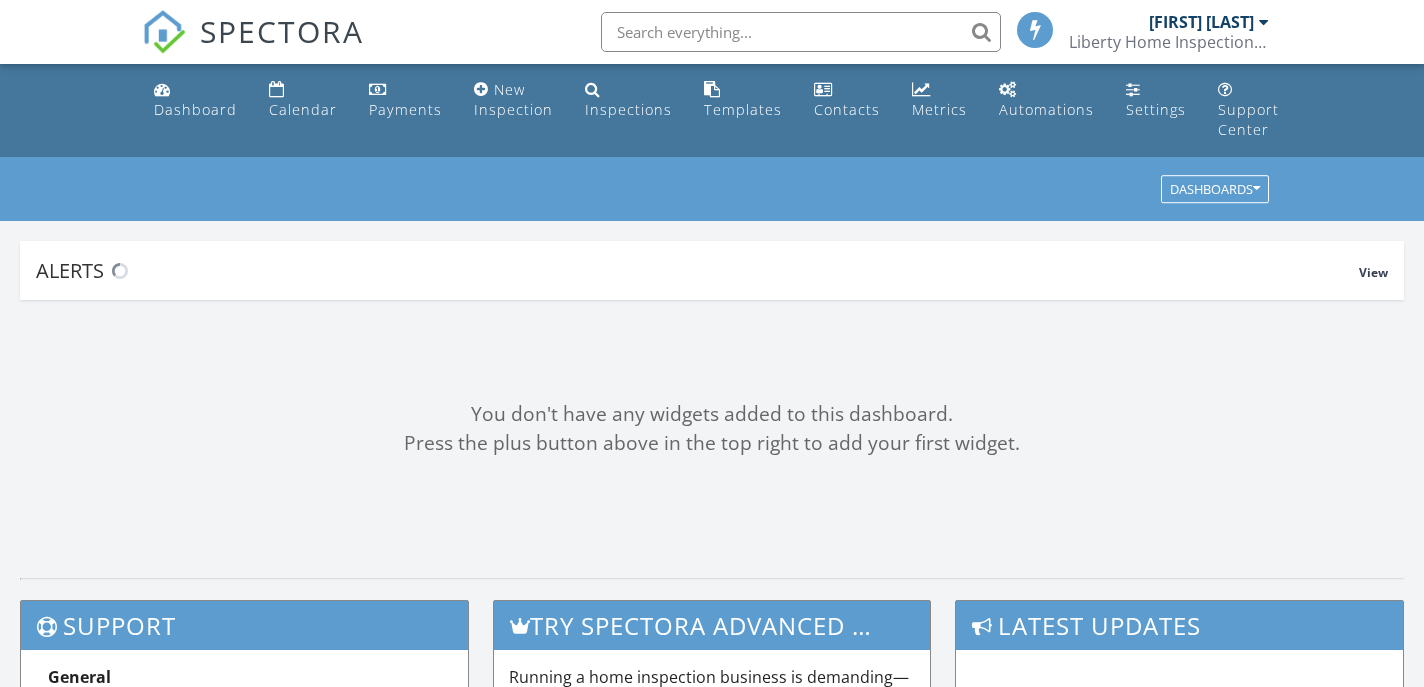 scroll, scrollTop: 0, scrollLeft: 0, axis: both 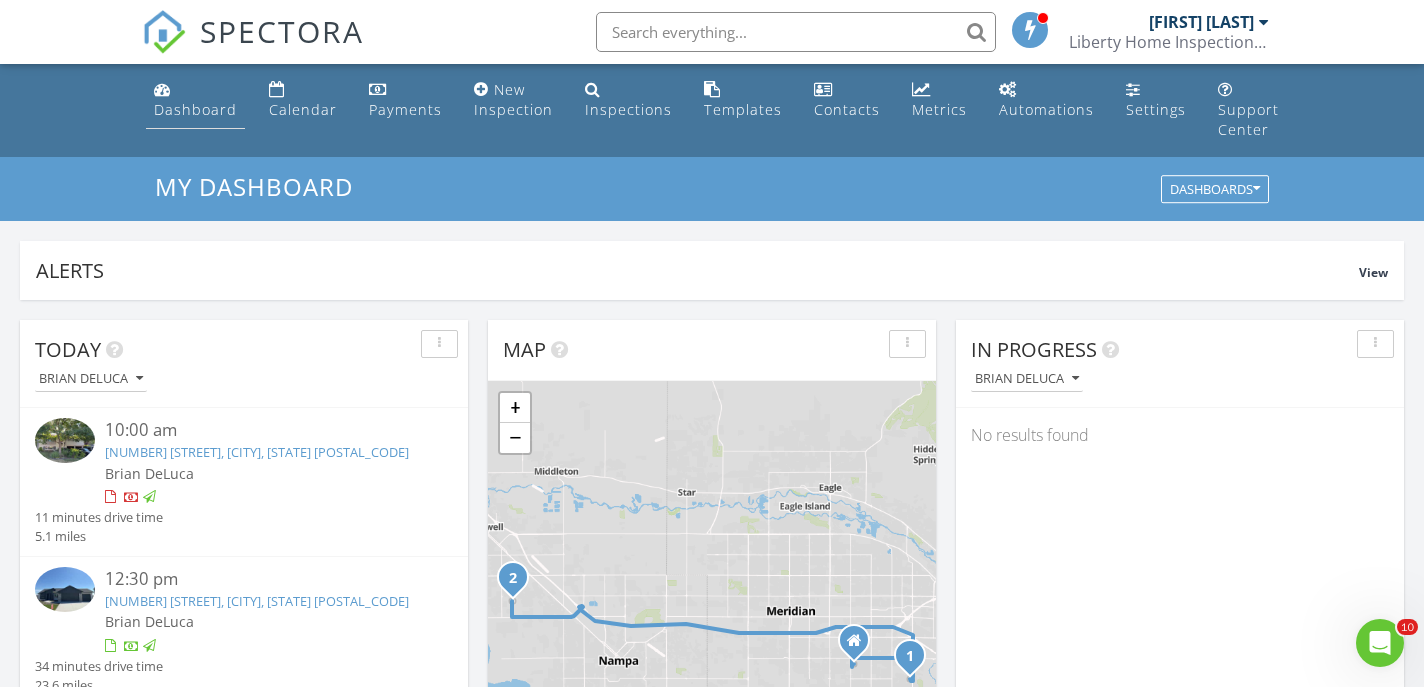 click on "Dashboard" at bounding box center (195, 109) 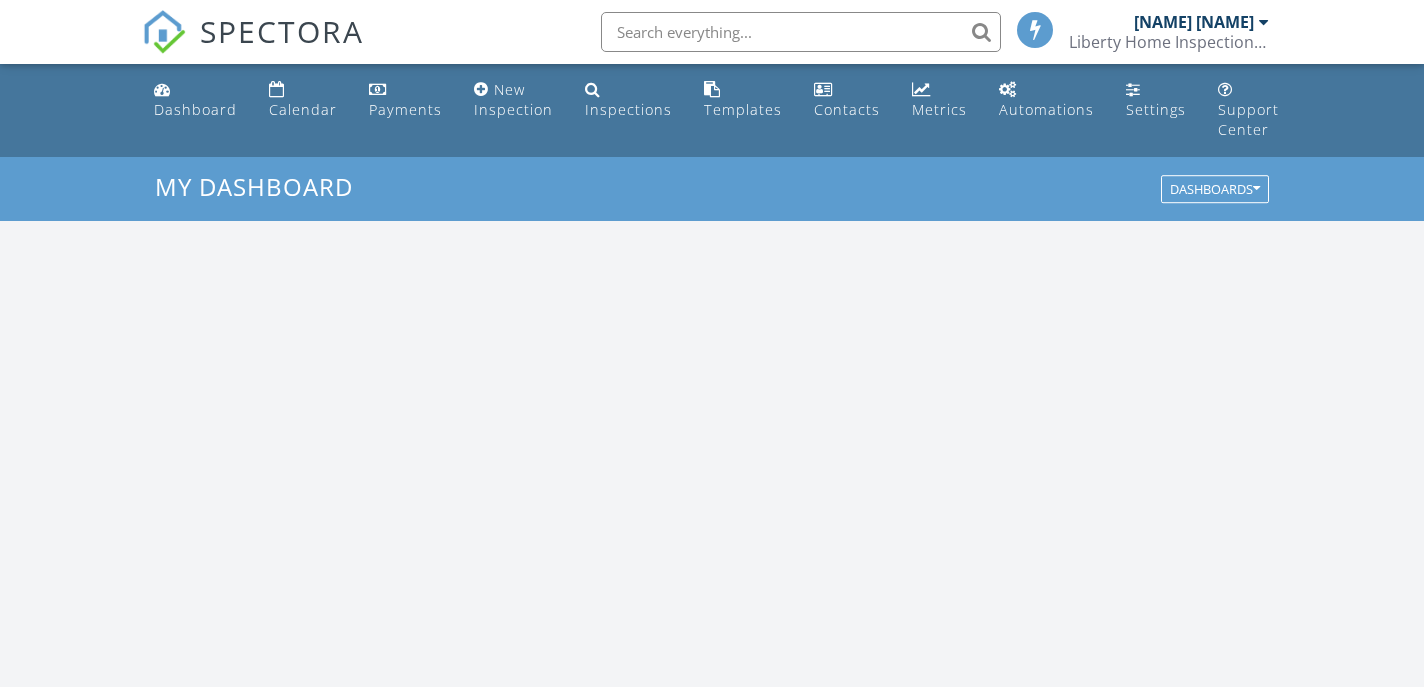scroll, scrollTop: 0, scrollLeft: 0, axis: both 